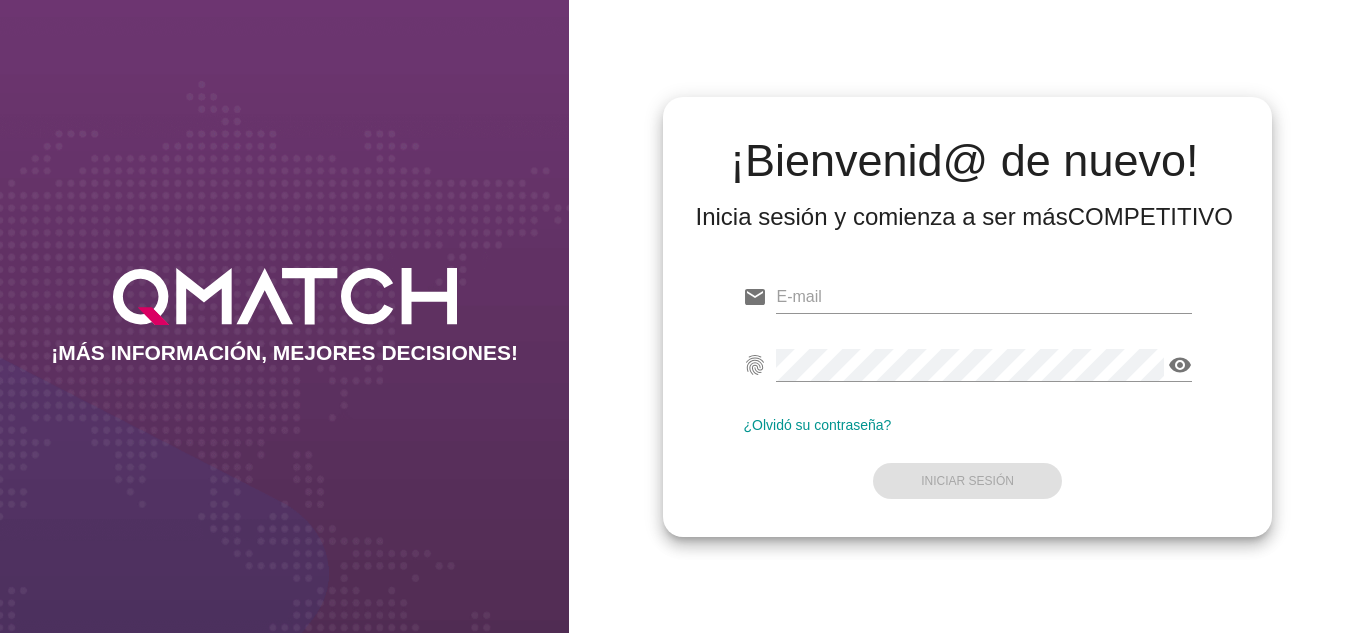 scroll, scrollTop: 0, scrollLeft: 0, axis: both 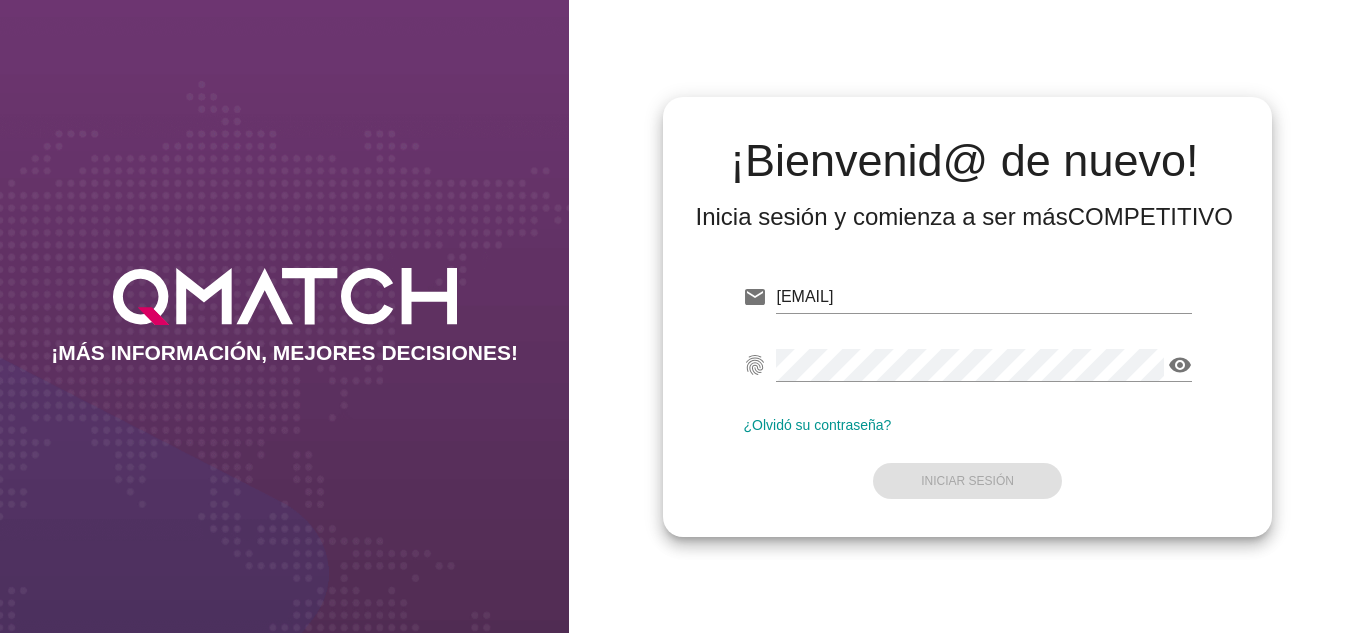 click on "email oscargerman.reyrojas@cencosud.com.co fingerprint visibility
¿Olvidó su contraseña?
Iniciar Sesión" at bounding box center (967, 385) 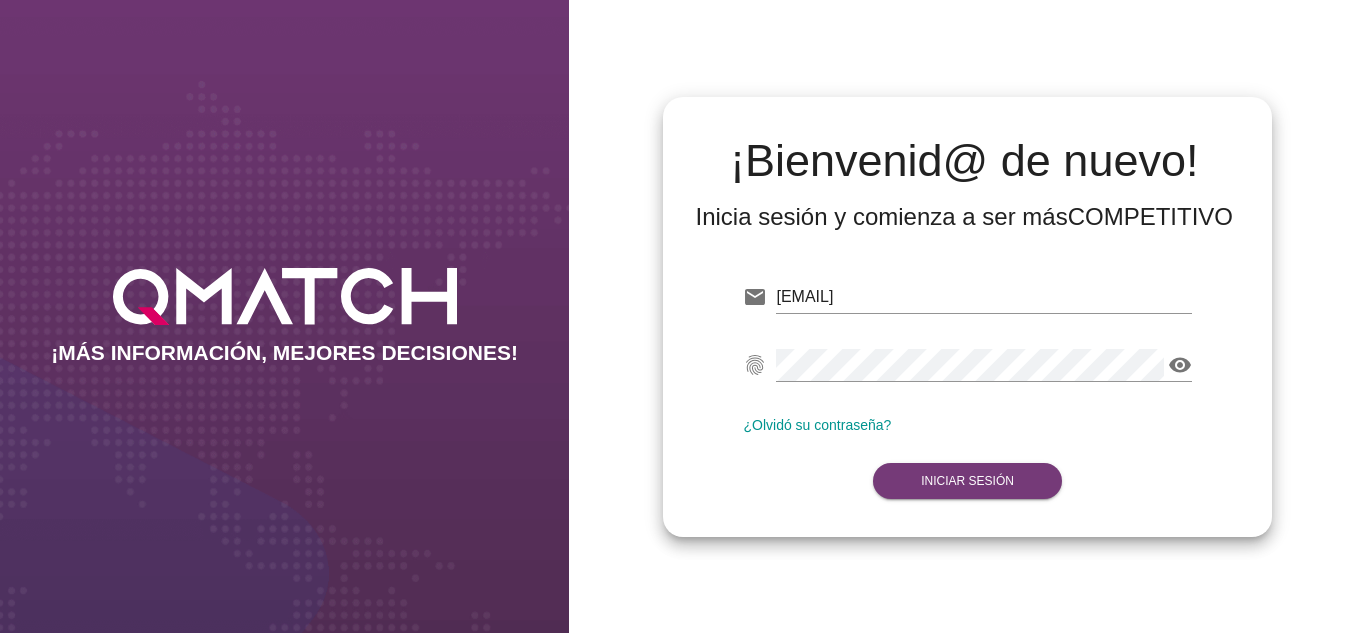 click on "Iniciar Sesión" at bounding box center [967, 481] 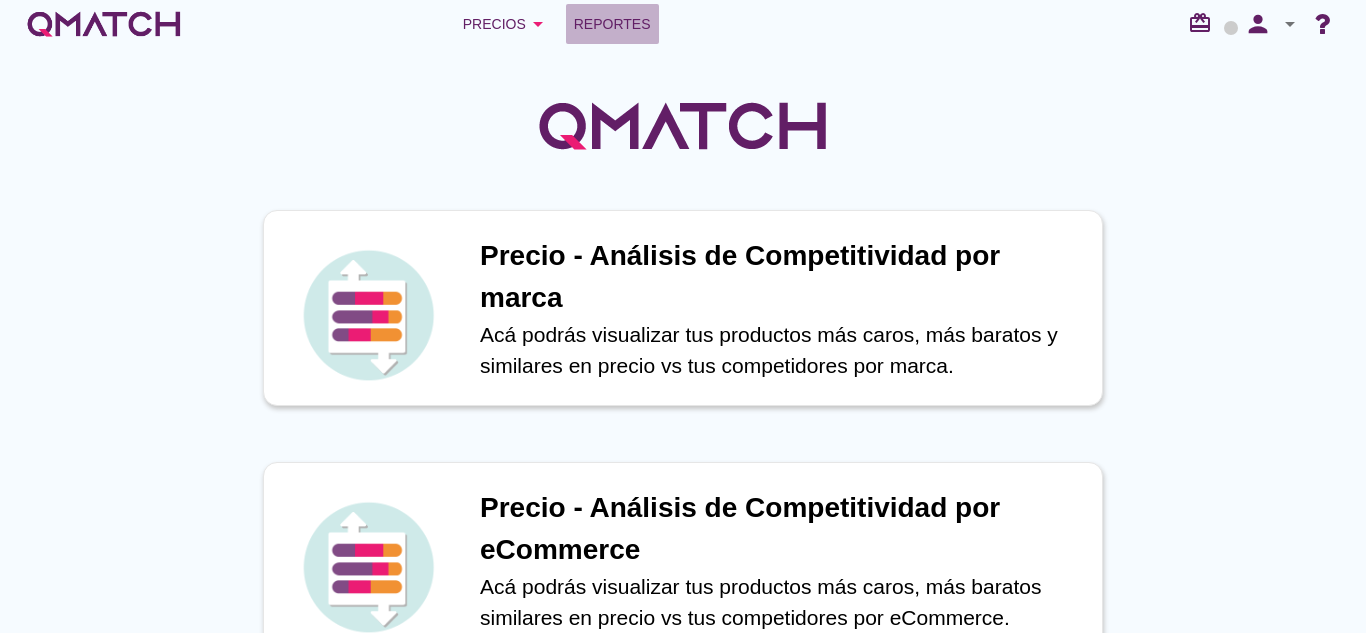click on "Reportes" at bounding box center (612, 24) 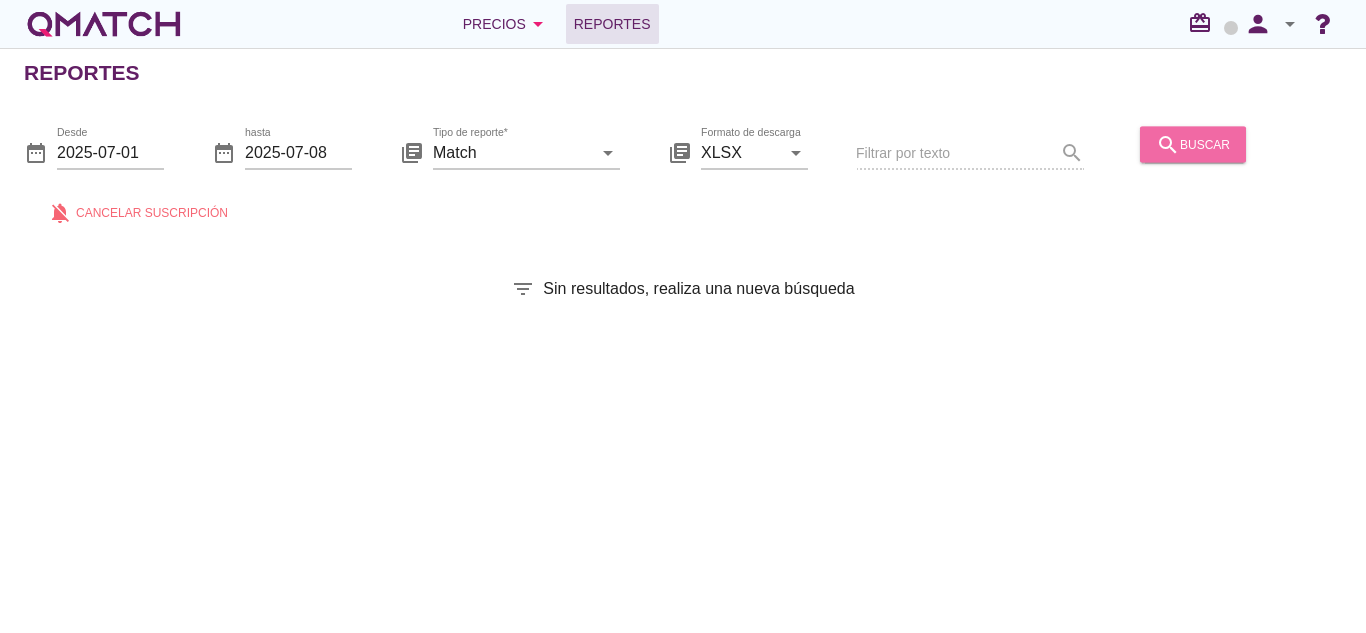 click on "search" at bounding box center [1168, 144] 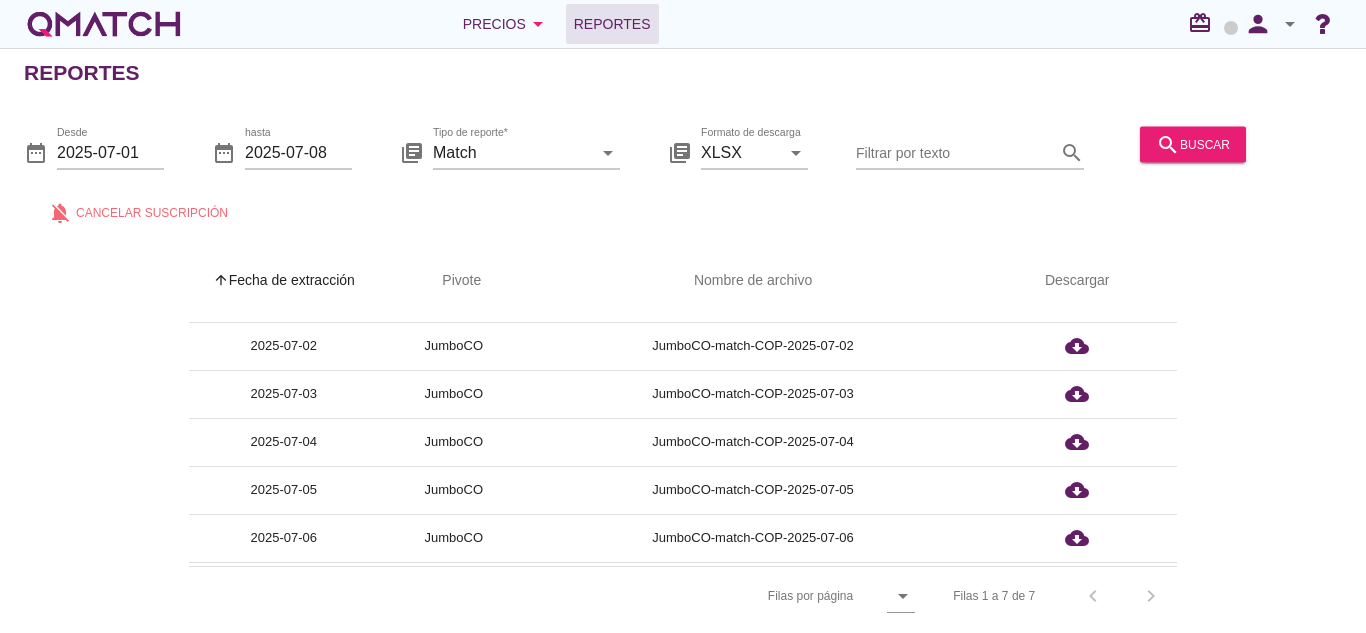 scroll, scrollTop: 79, scrollLeft: 0, axis: vertical 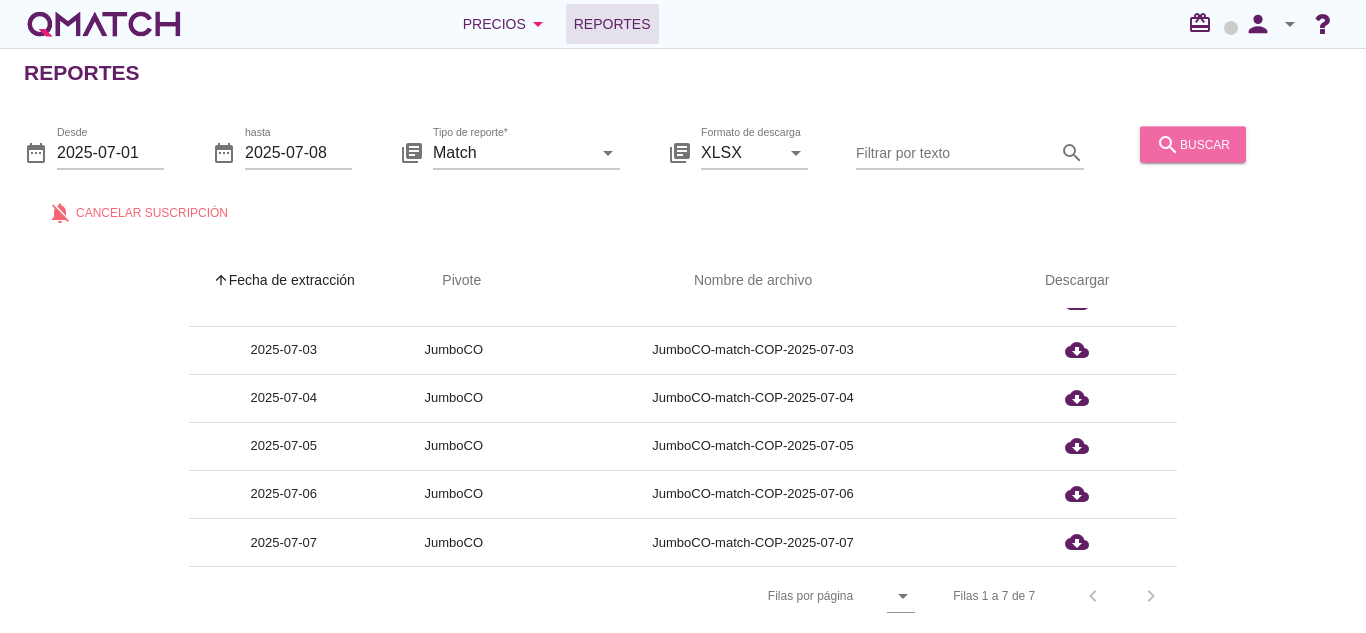 click on "search" at bounding box center (1168, 144) 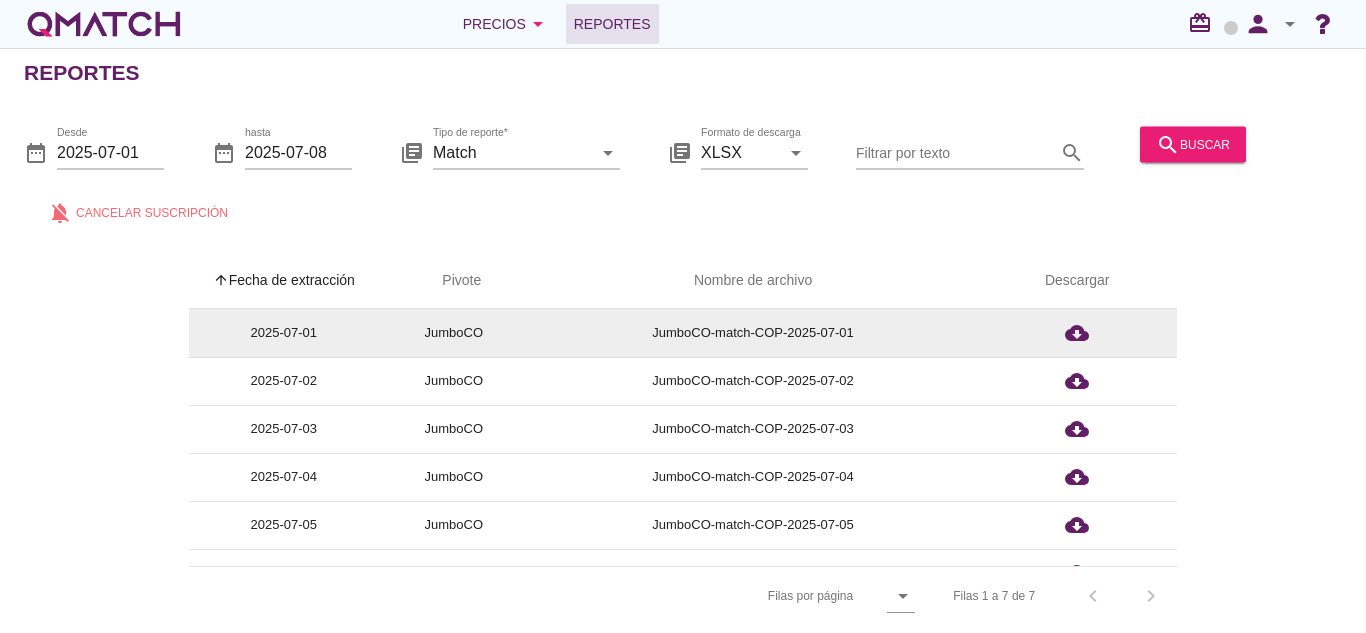 scroll, scrollTop: 79, scrollLeft: 0, axis: vertical 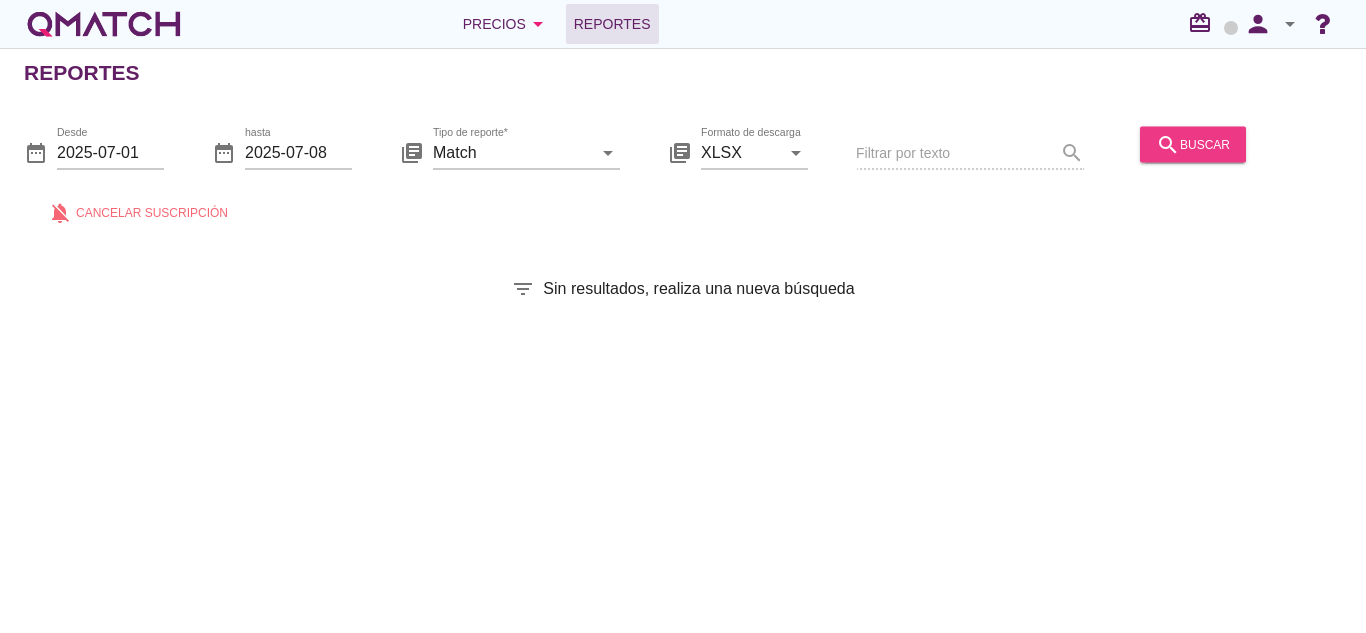 click on "search
buscar" at bounding box center [1193, 144] 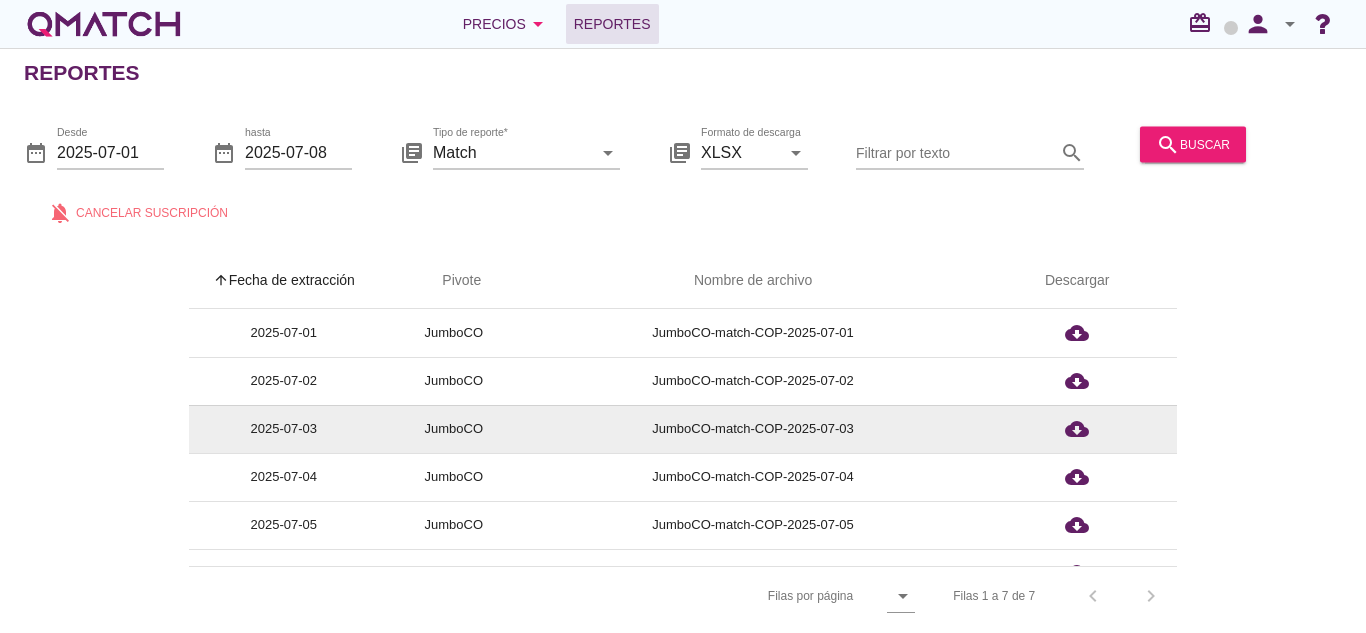 scroll, scrollTop: 79, scrollLeft: 0, axis: vertical 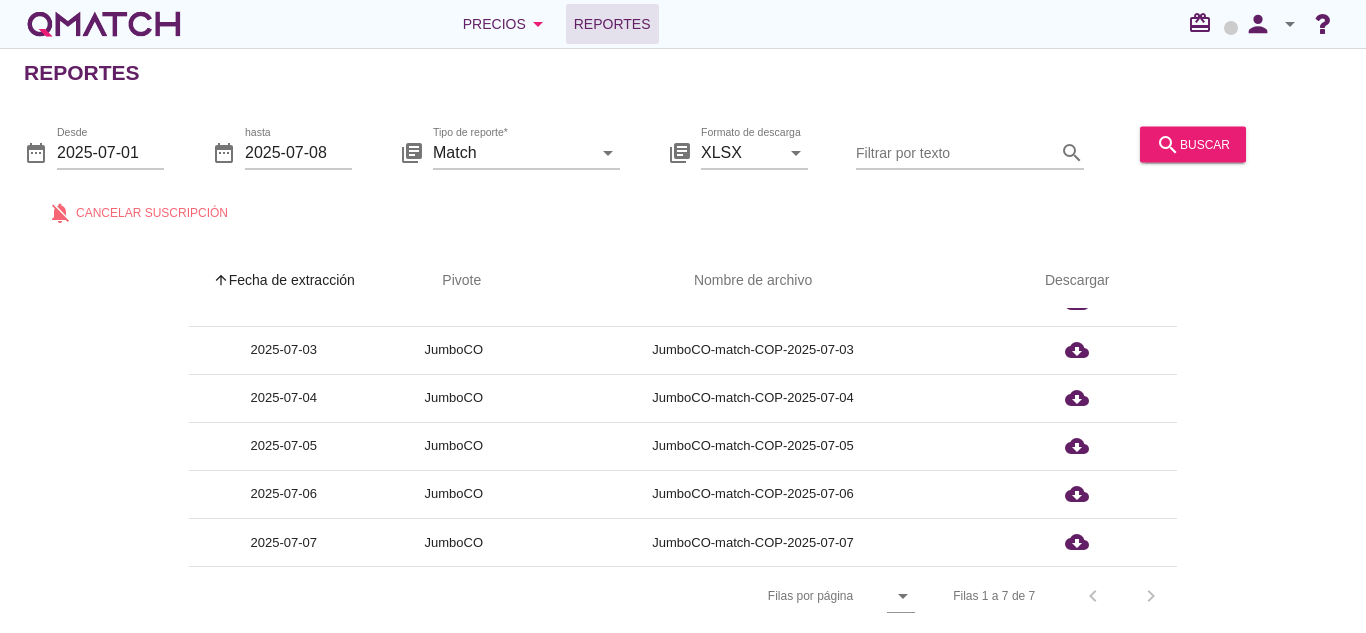 click on "search
buscar" at bounding box center [1193, 154] 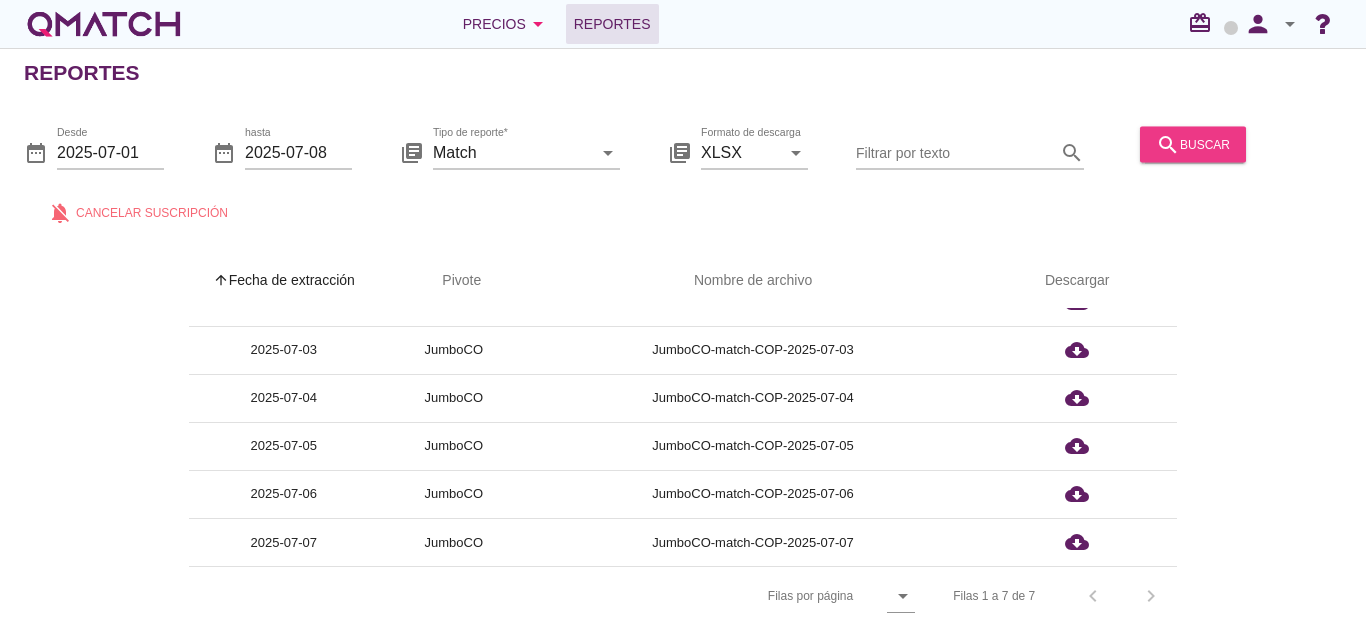click on "search" at bounding box center [1168, 144] 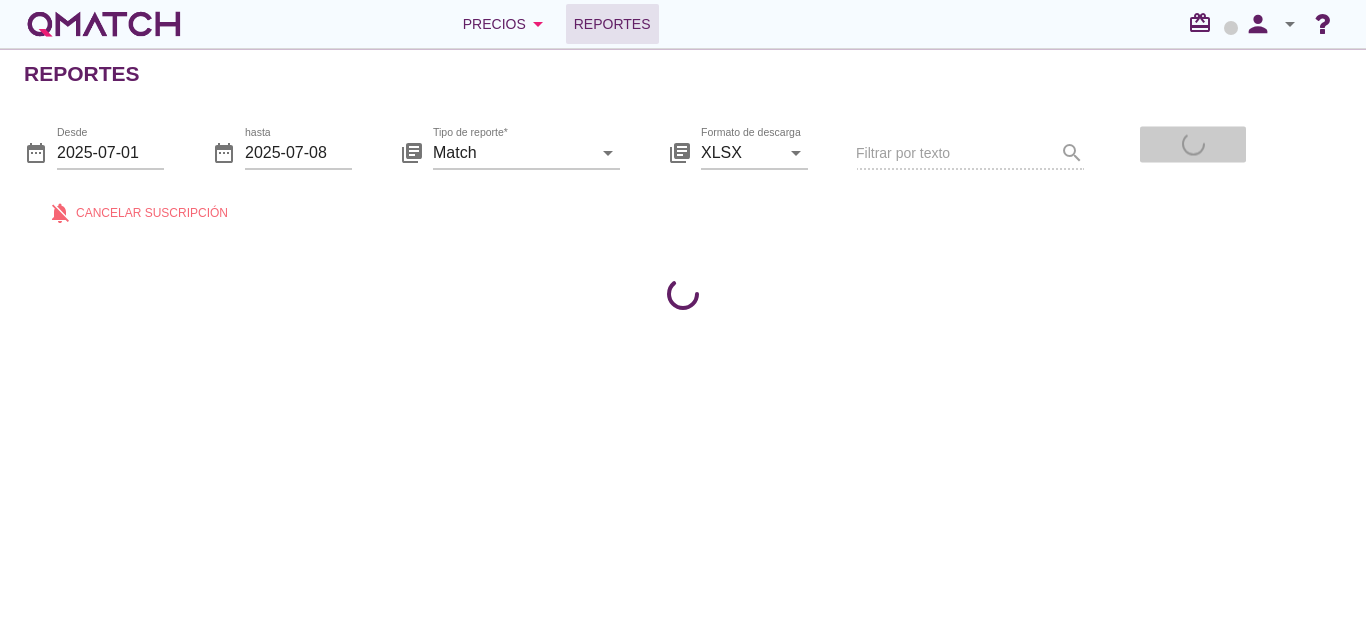 scroll, scrollTop: 0, scrollLeft: 0, axis: both 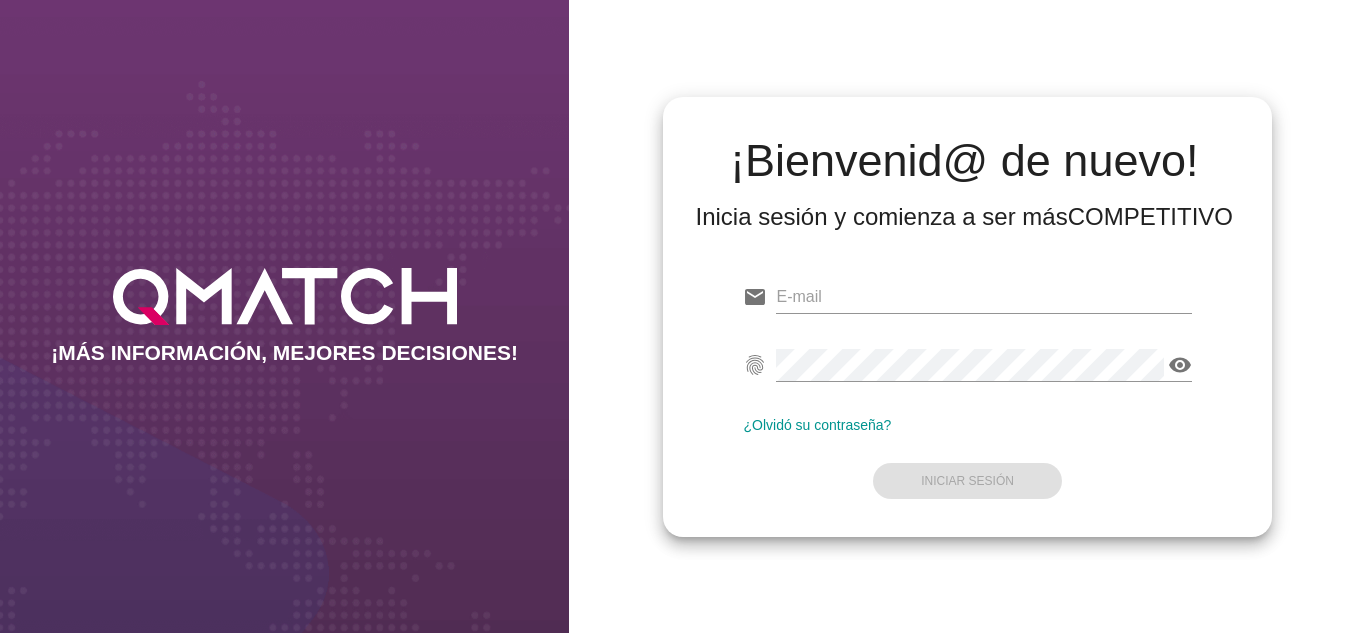 type on "oscargerman.reyrojas@cencosud.com.co" 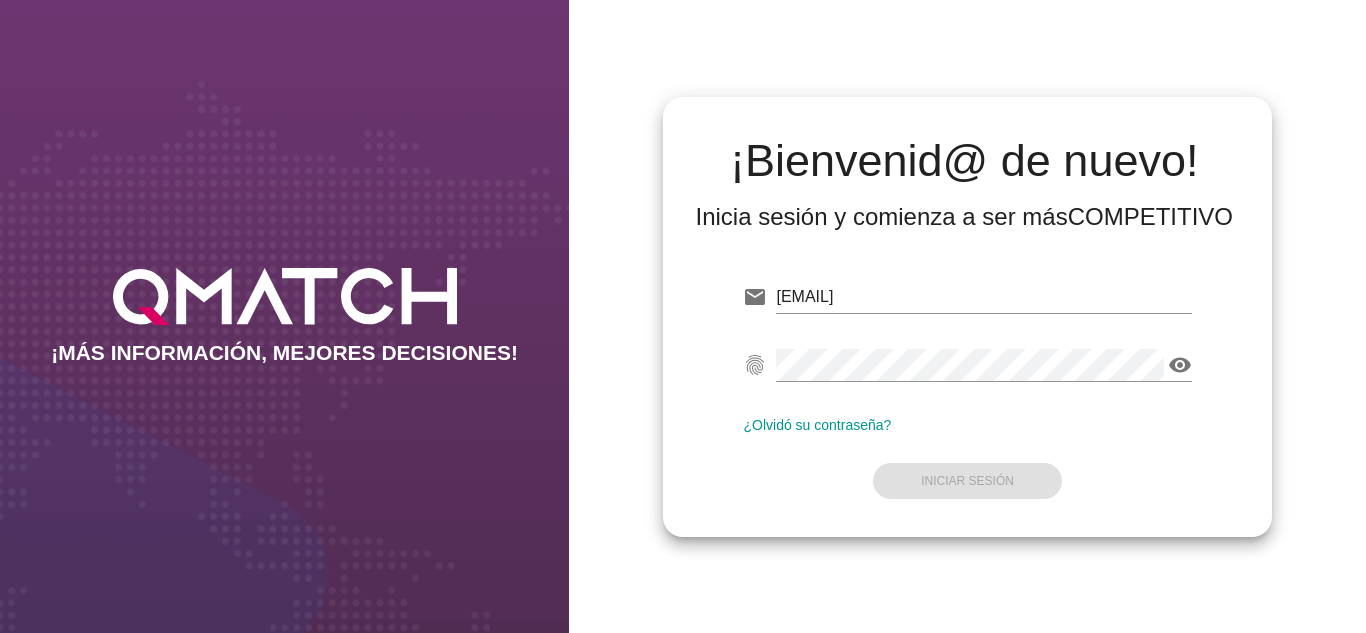 click on "email oscargerman.reyrojas@cencosud.com.co fingerprint visibility
¿Olvidó su contraseña?
Iniciar Sesión" at bounding box center (967, 387) 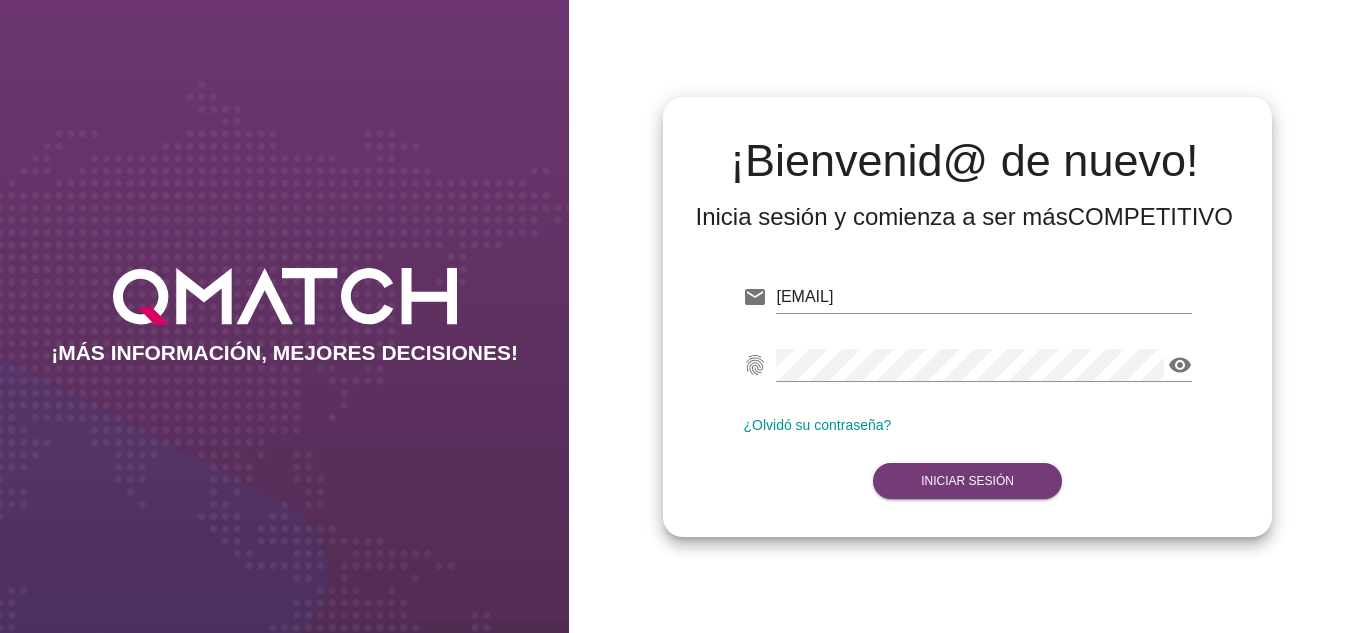 click on "Iniciar Sesión" at bounding box center [967, 481] 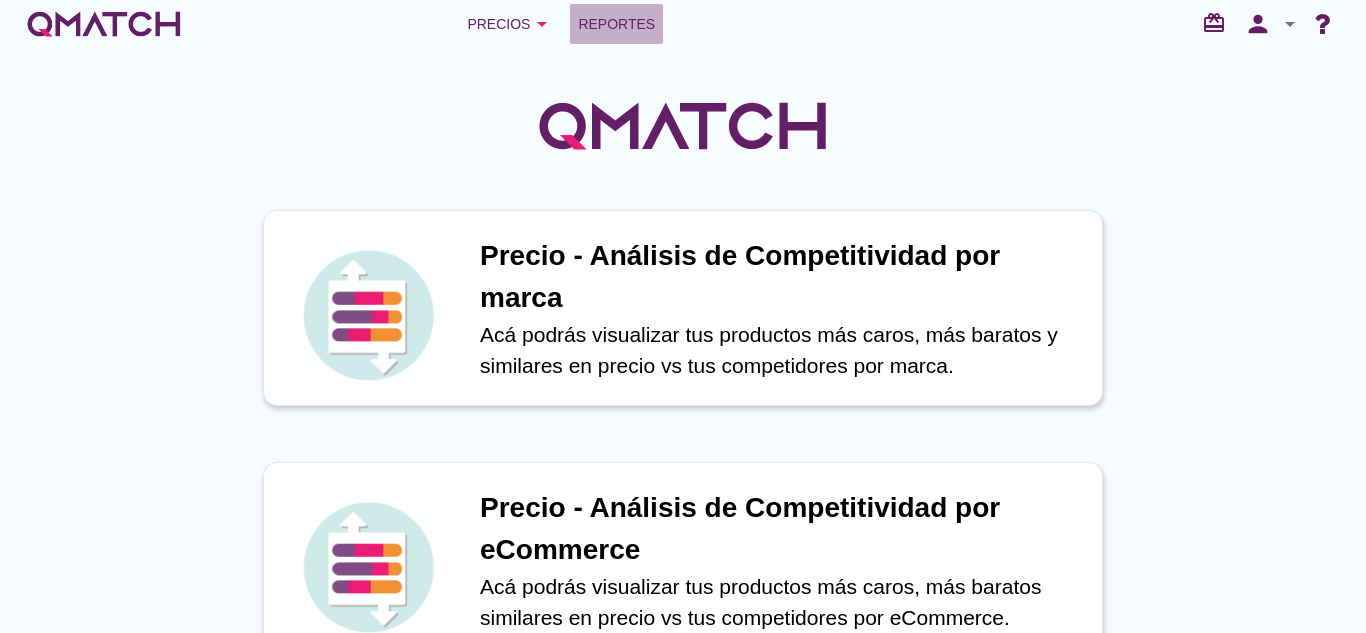 click on "Reportes" at bounding box center (616, 24) 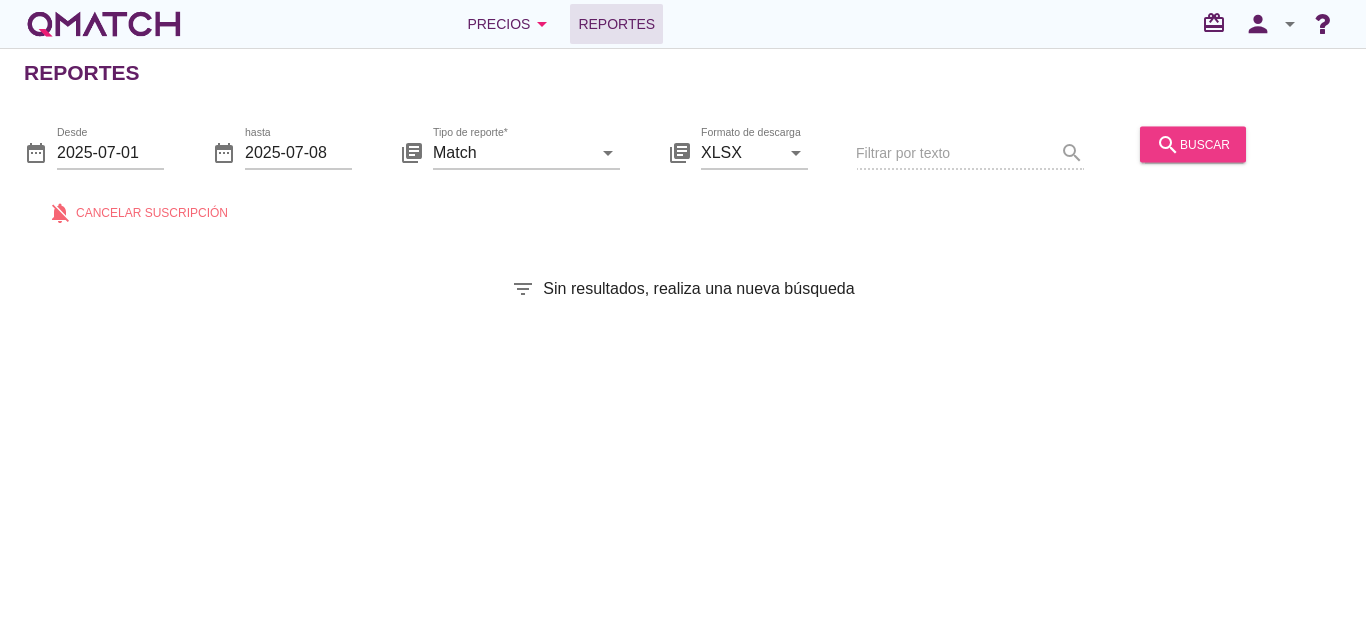click on "search
buscar" at bounding box center (1193, 144) 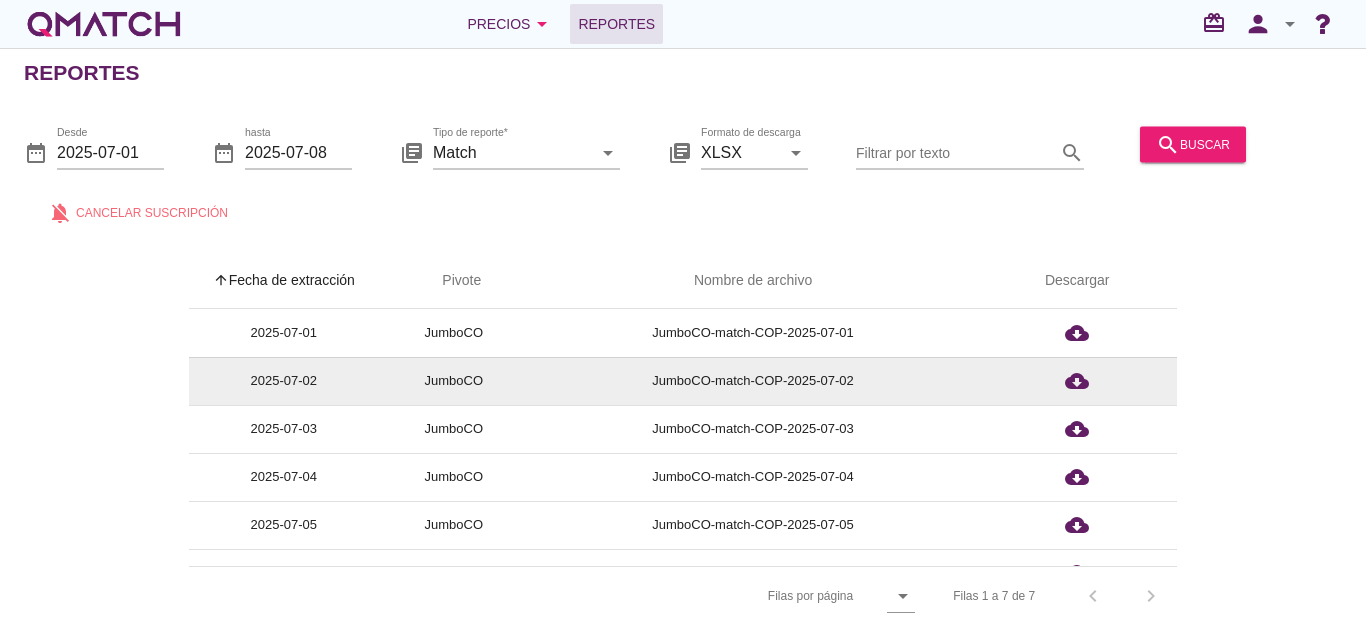 scroll, scrollTop: 79, scrollLeft: 0, axis: vertical 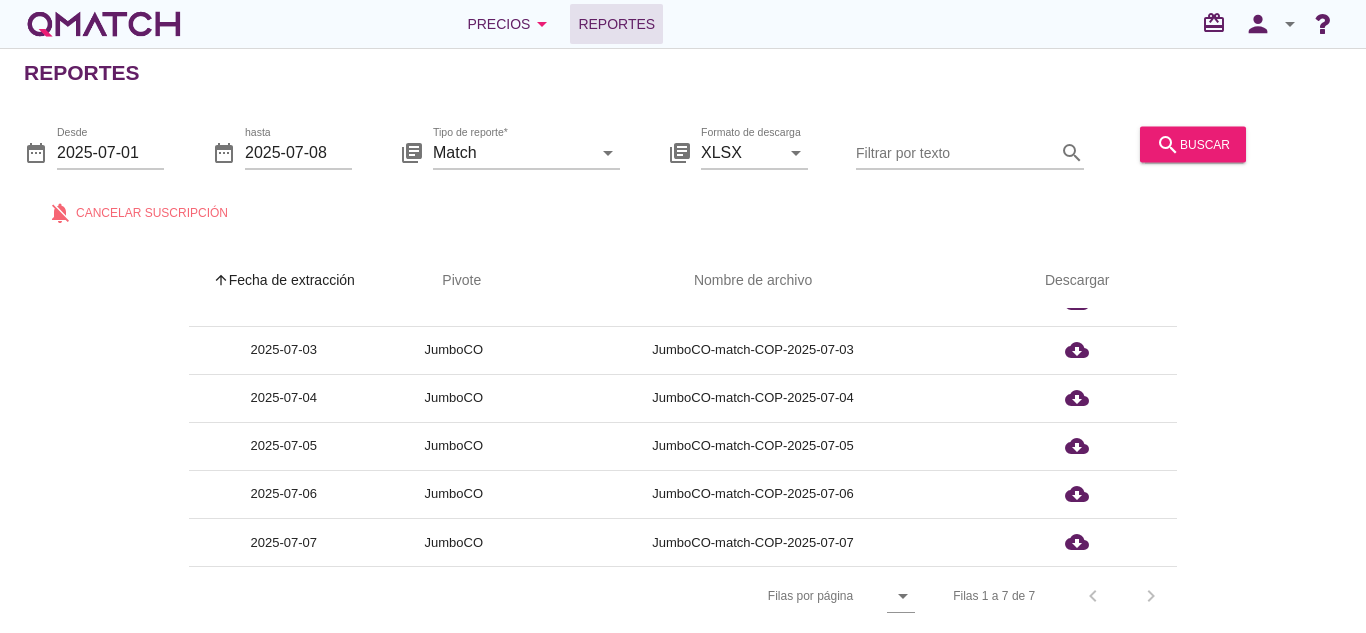 click on "search
buscar" at bounding box center [1193, 154] 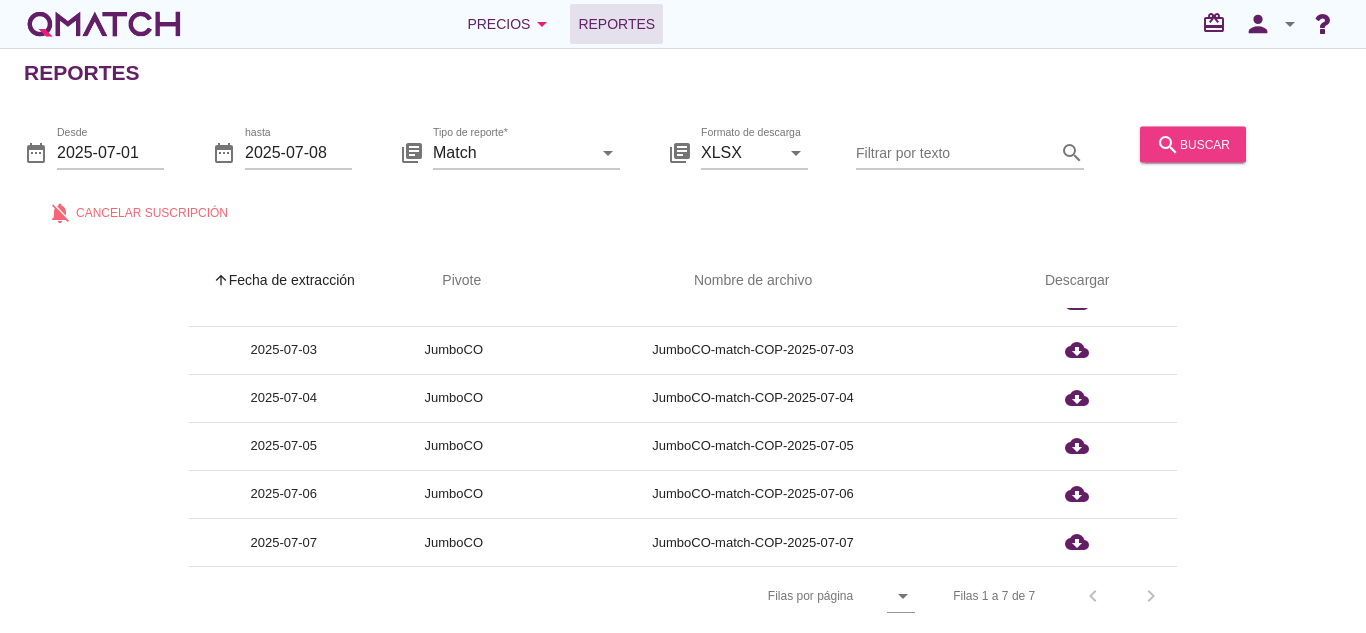 click on "search
buscar" at bounding box center (1193, 144) 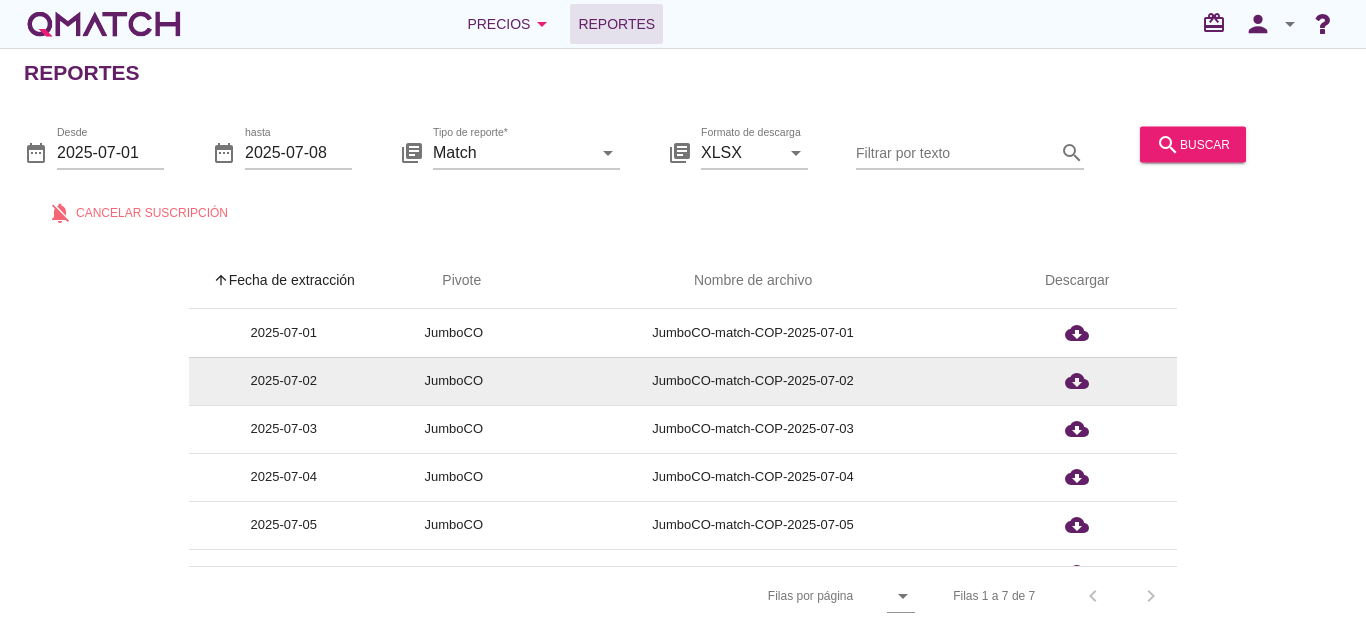 scroll, scrollTop: 79, scrollLeft: 0, axis: vertical 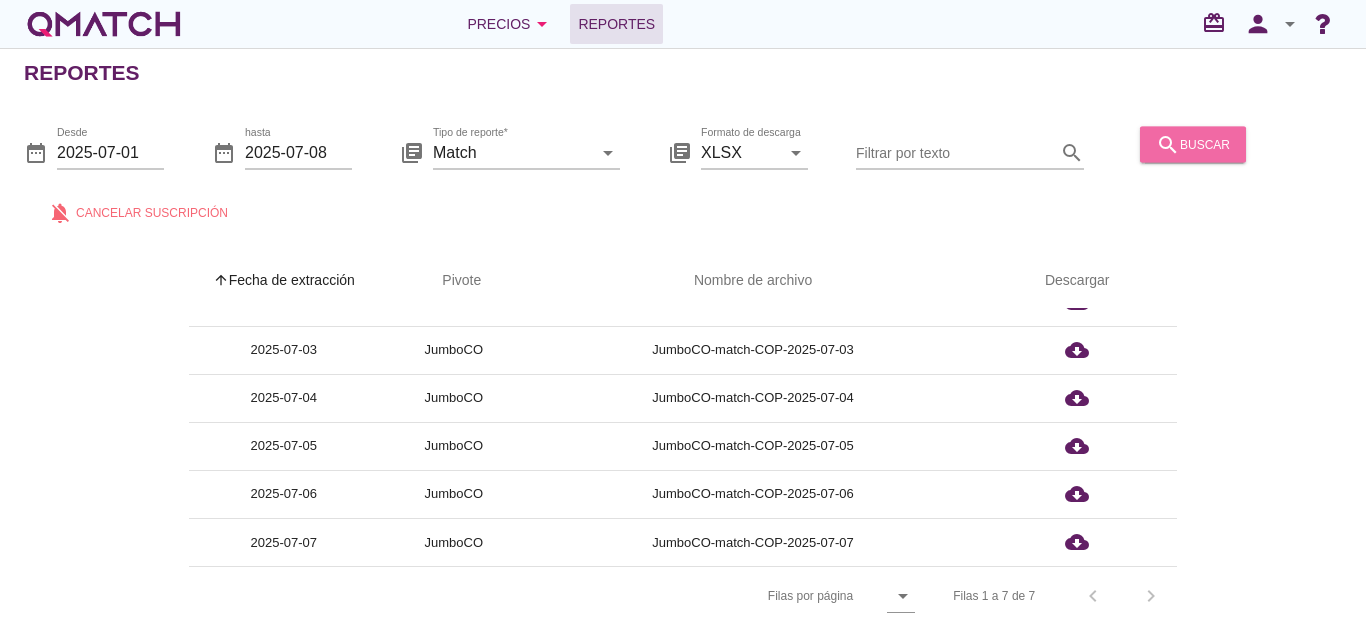 click on "search
buscar" at bounding box center (1193, 144) 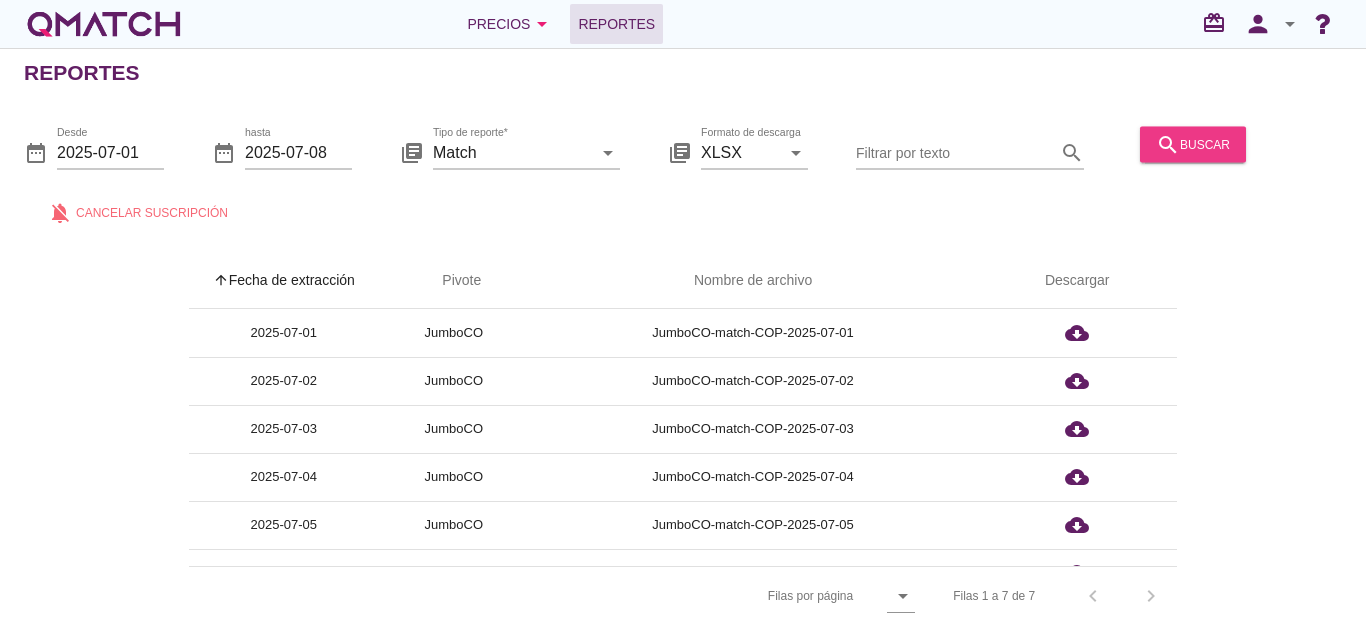 click on "search
buscar" at bounding box center [1193, 144] 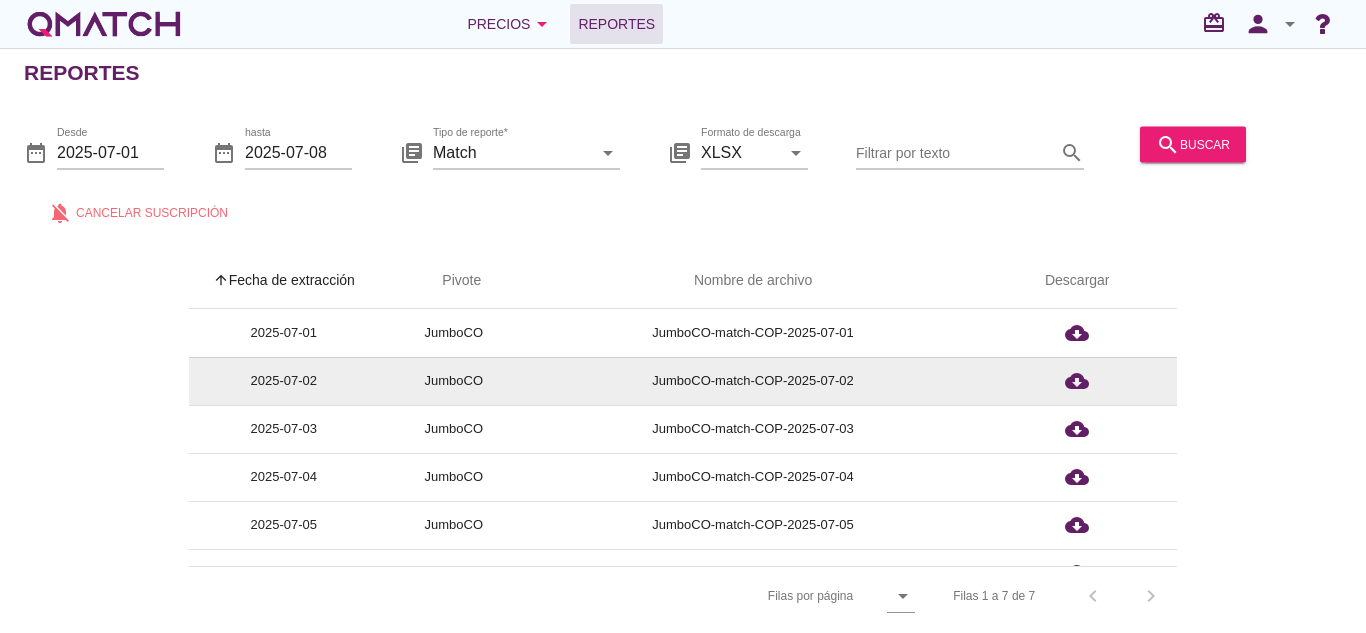 scroll, scrollTop: 79, scrollLeft: 0, axis: vertical 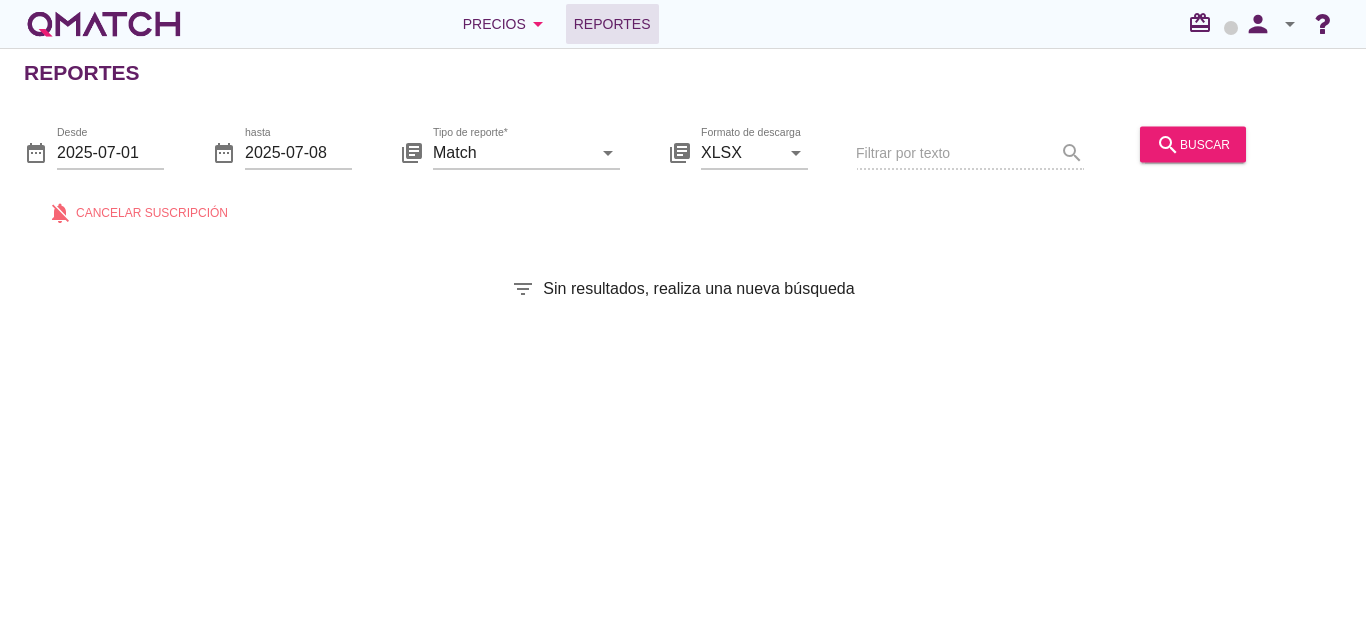 click on "date_range Desde [DATE] date_range hasta [DATE] library_books Tipo de reporte* Match arrow_drop_down library_books Formato de descarga XLSX arrow_drop_down Filtrar por texto search  search
buscar
notifications_off
Cancelar suscripción" at bounding box center [683, 170] 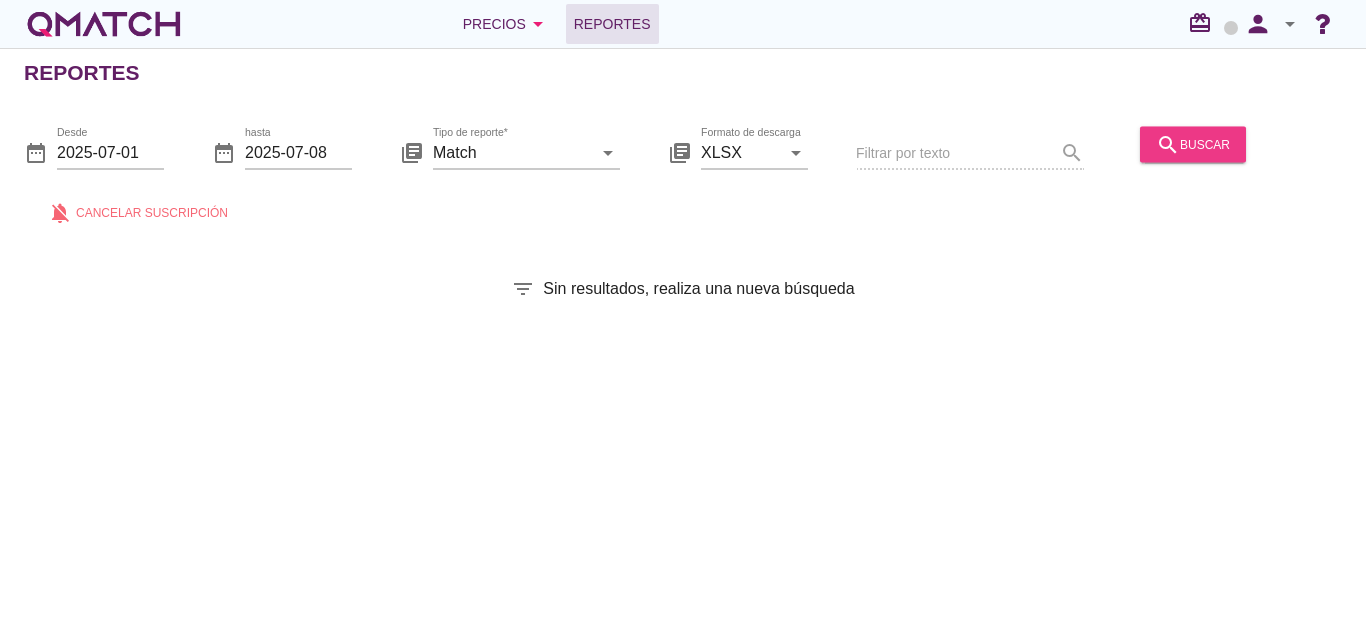 click on "search
buscar" at bounding box center (1193, 144) 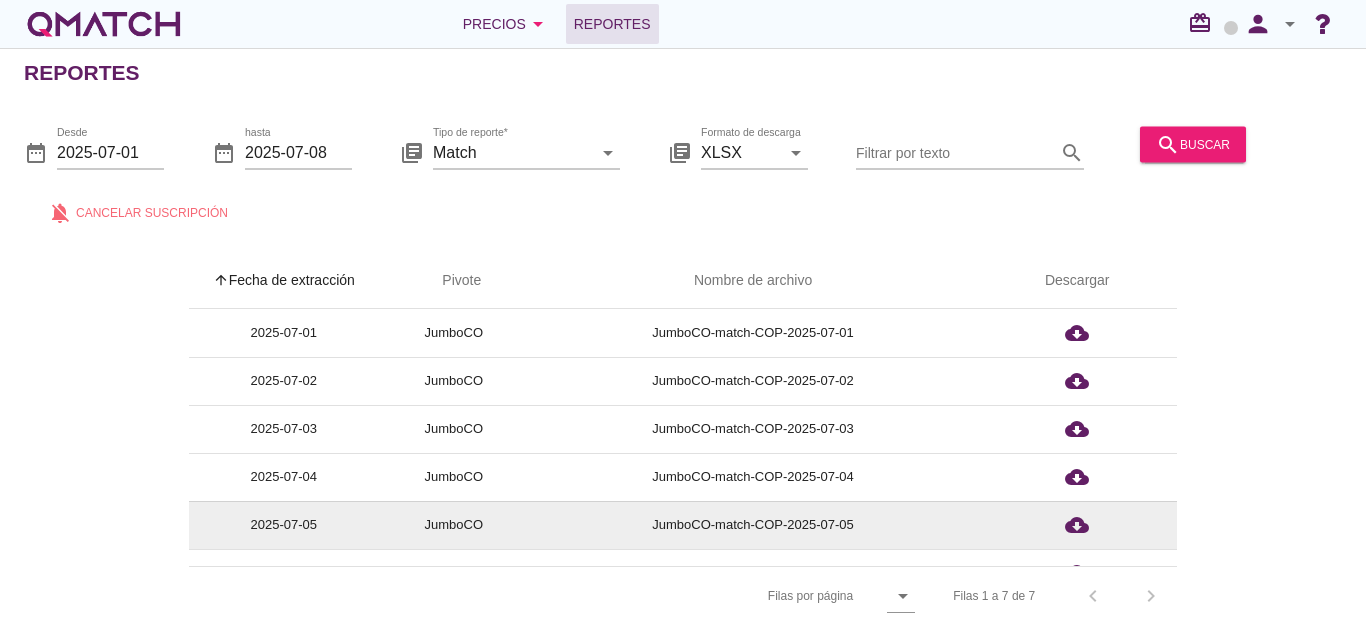 scroll, scrollTop: 79, scrollLeft: 0, axis: vertical 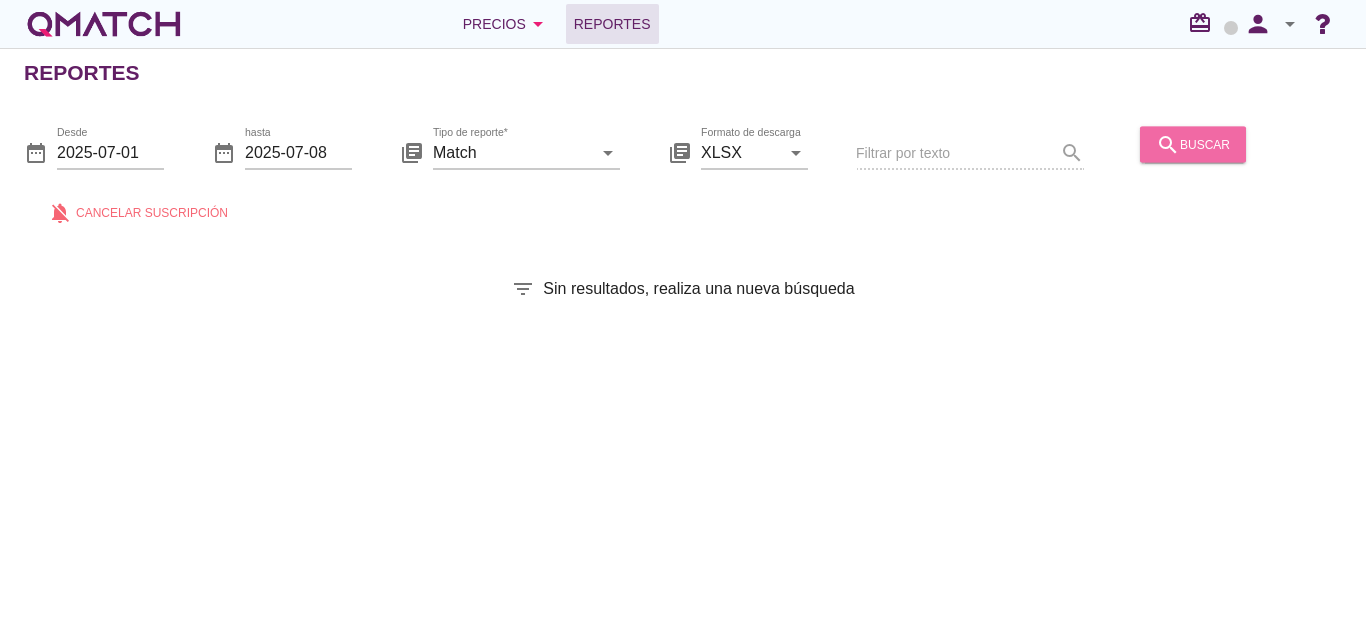 click on "search
buscar" at bounding box center [1193, 144] 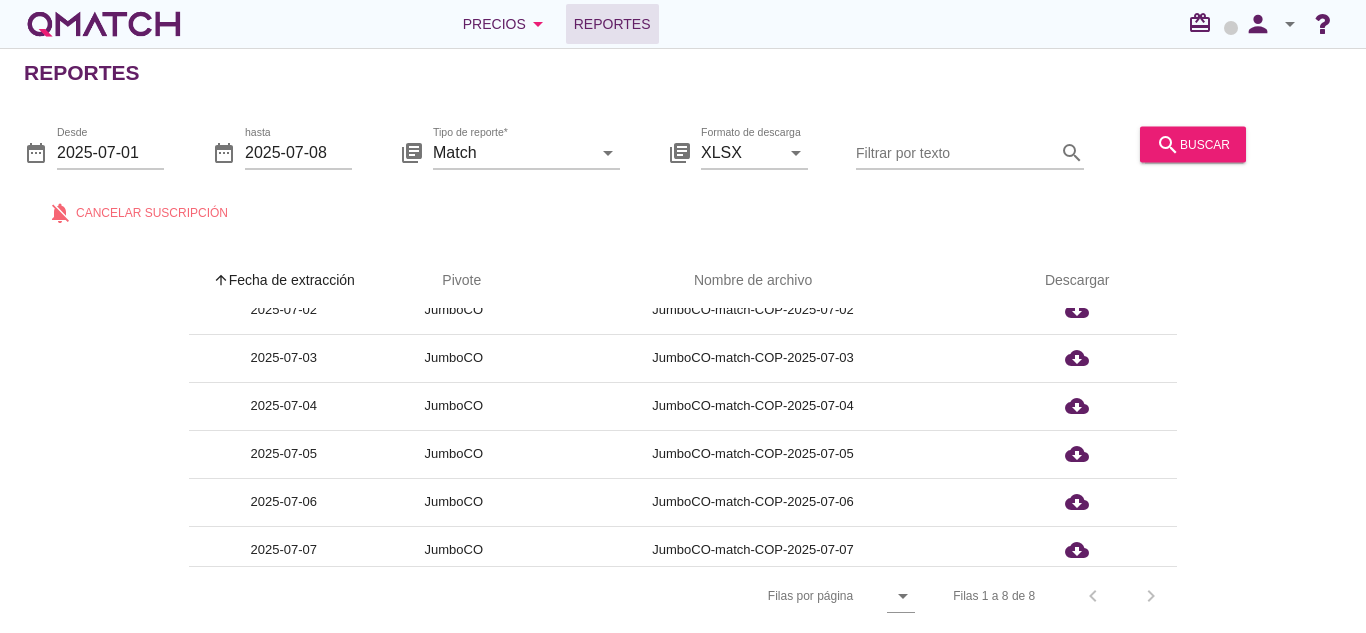 scroll, scrollTop: 127, scrollLeft: 0, axis: vertical 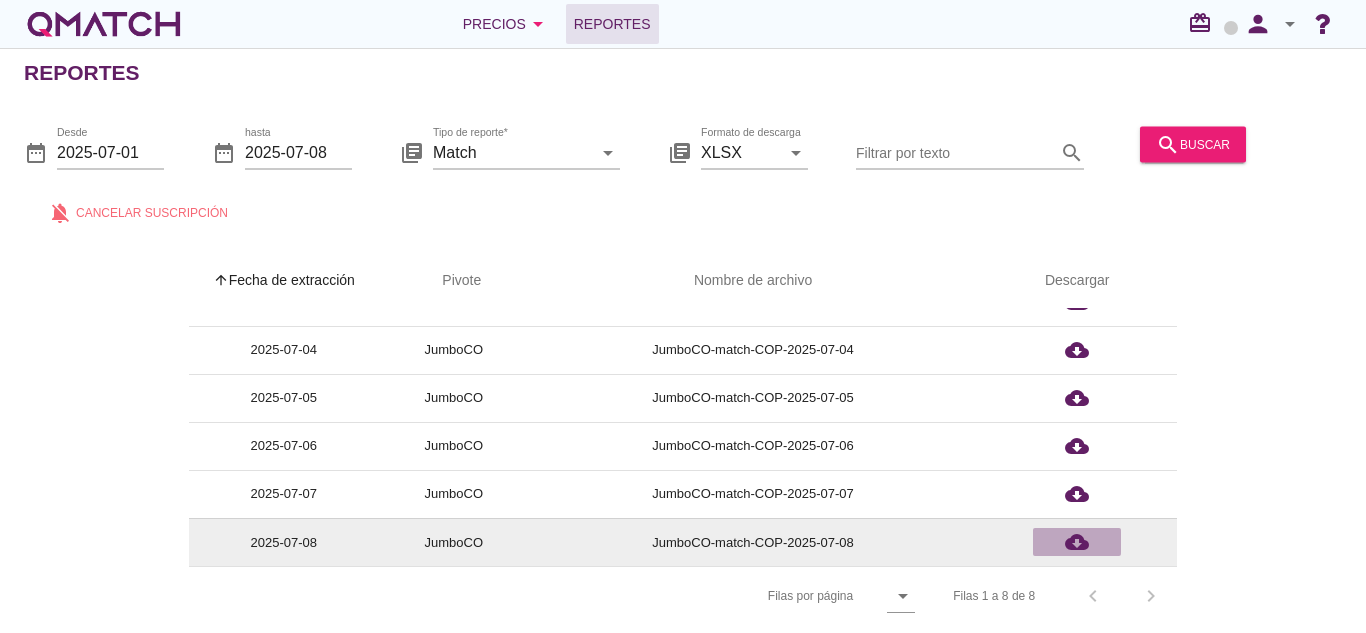 click on "cloud_download" at bounding box center (1077, 206) 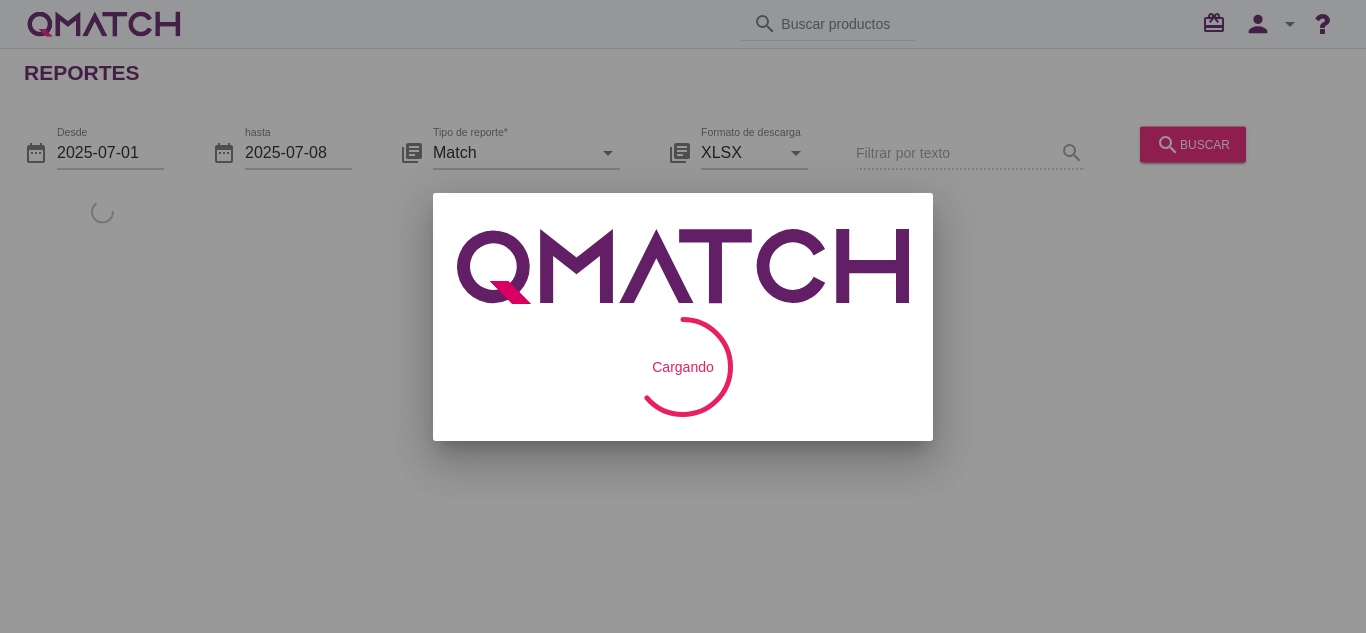 scroll, scrollTop: 0, scrollLeft: 0, axis: both 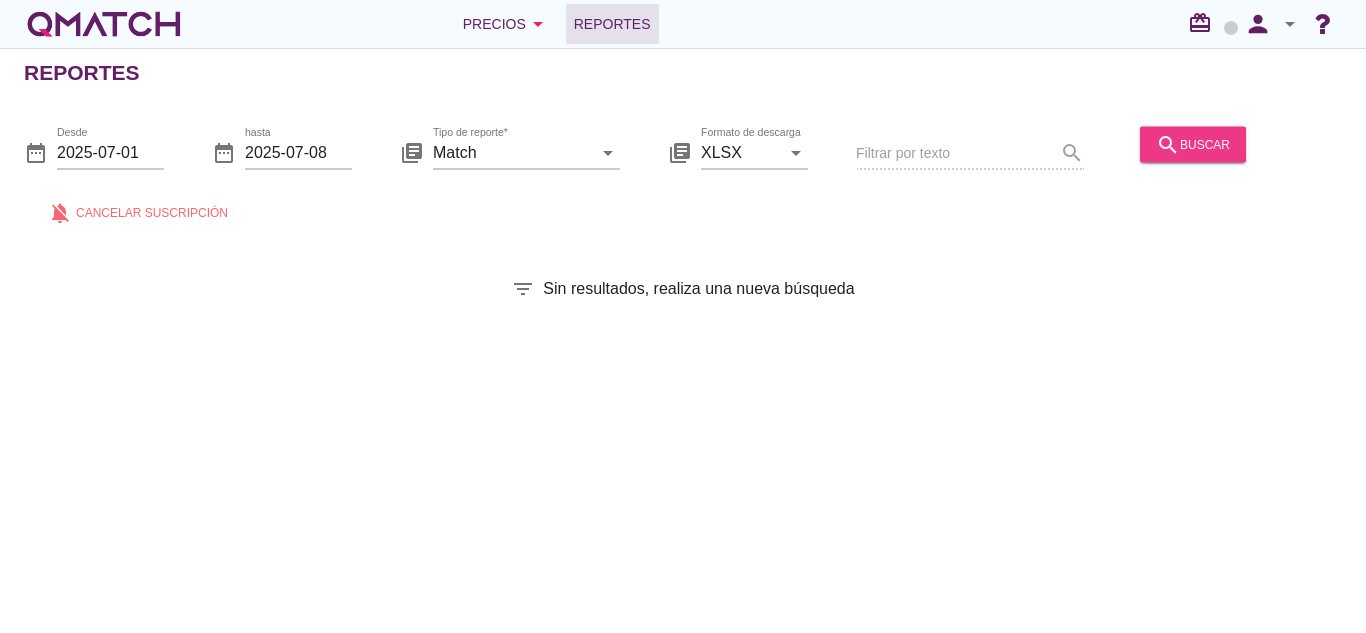 click on "search" at bounding box center [1168, 144] 